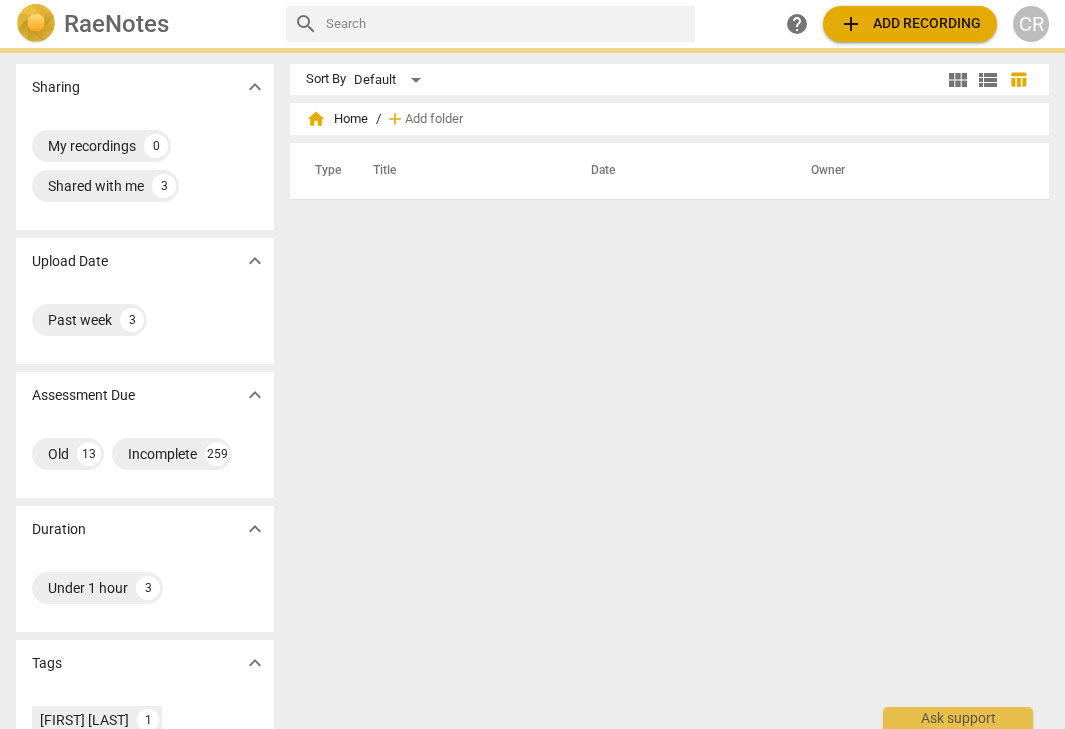 scroll, scrollTop: 0, scrollLeft: 0, axis: both 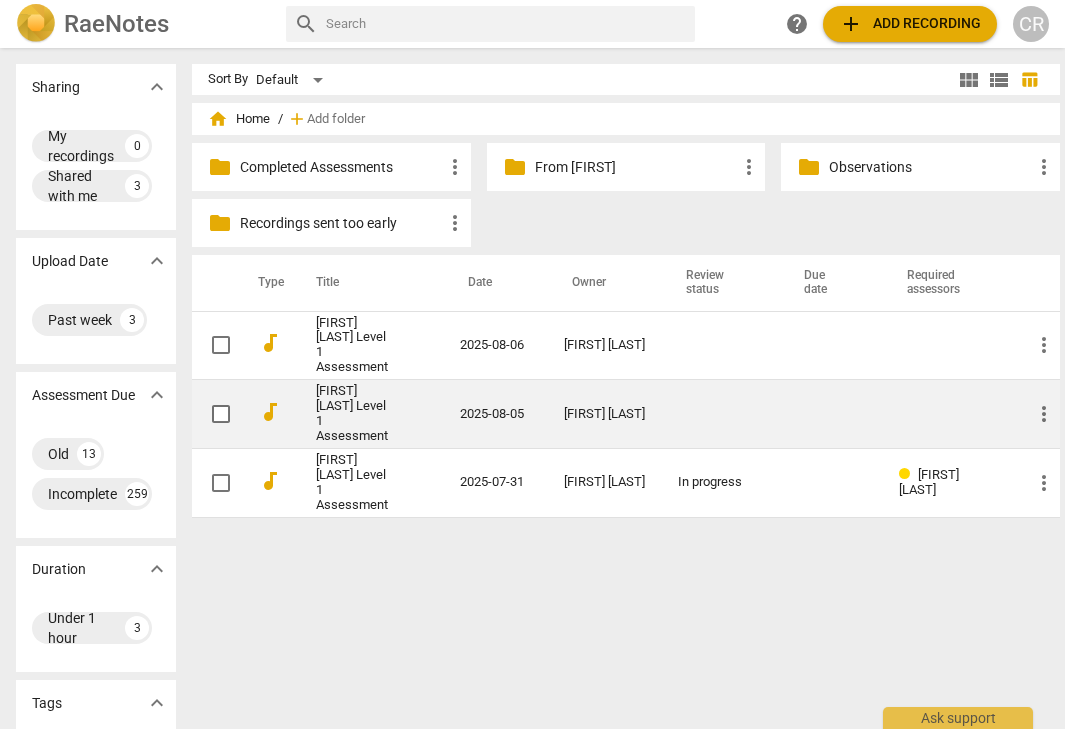 click on "[FIRST] [LAST] Level 1 Assessment" at bounding box center [352, 414] 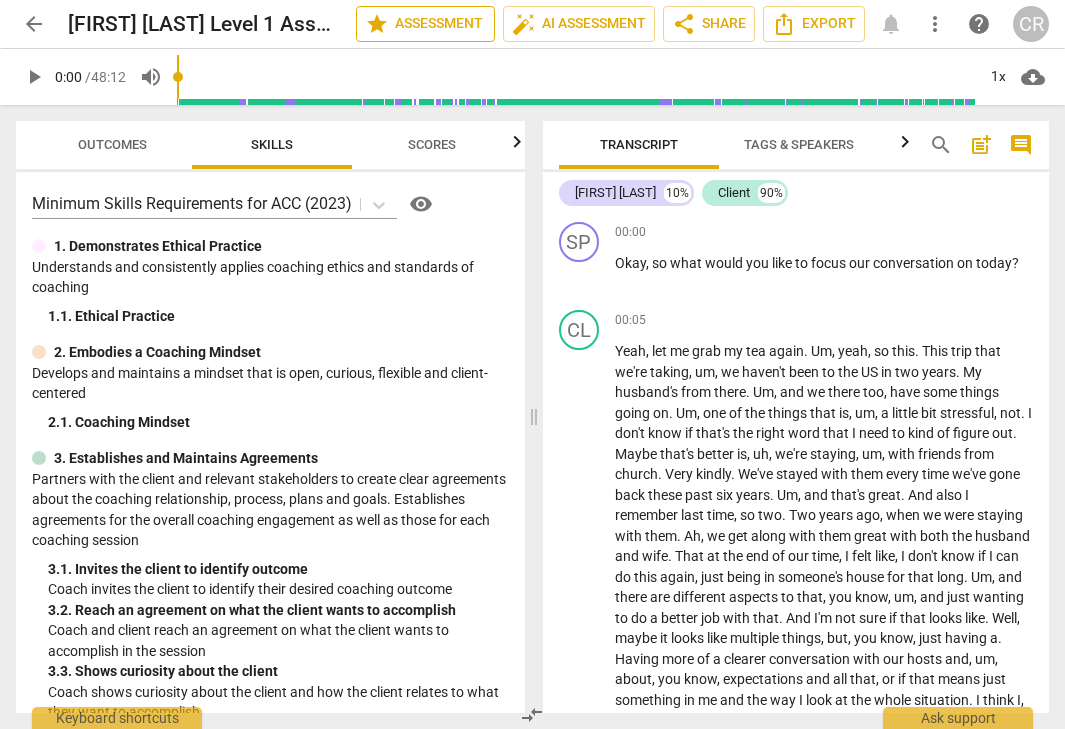 click on "star    Assessment" at bounding box center [425, 24] 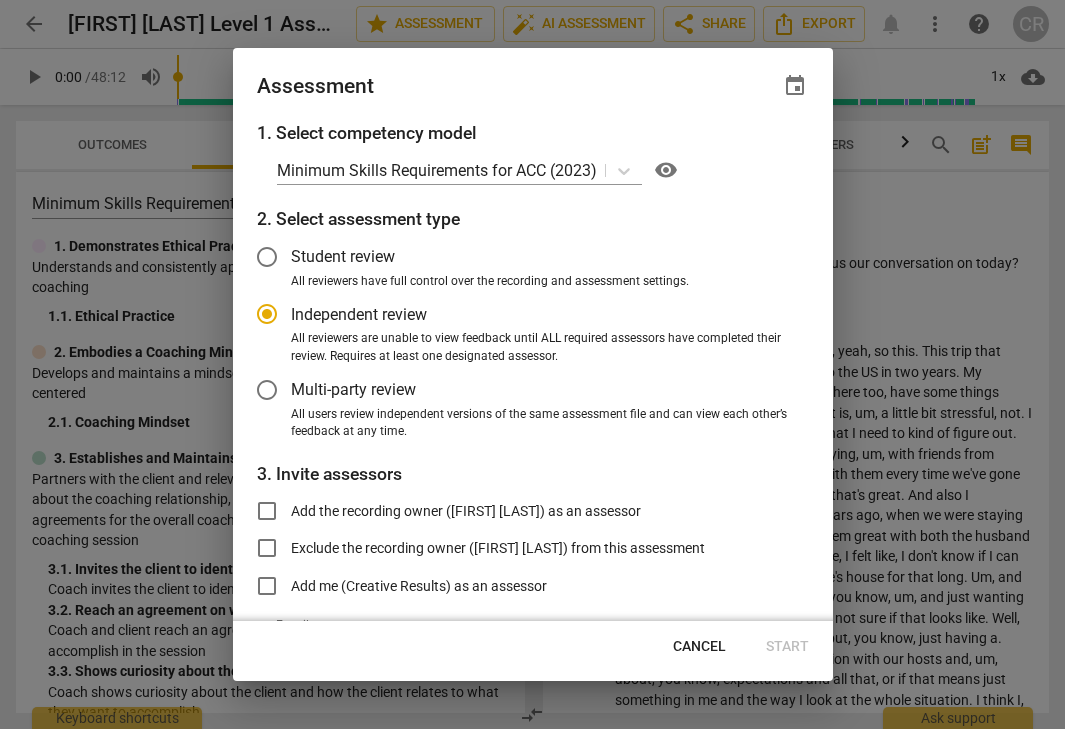 radio on "false" 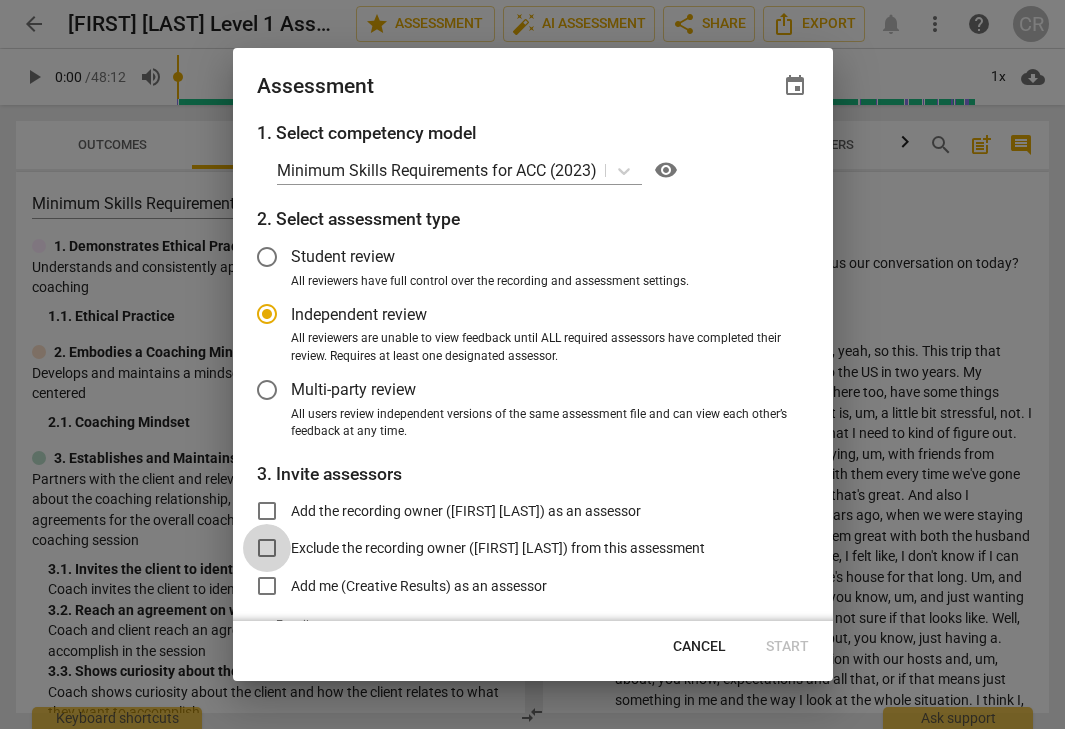 click on "Exclude the recording owner ([FIRST] [LAST]) from this assessment" at bounding box center [267, 548] 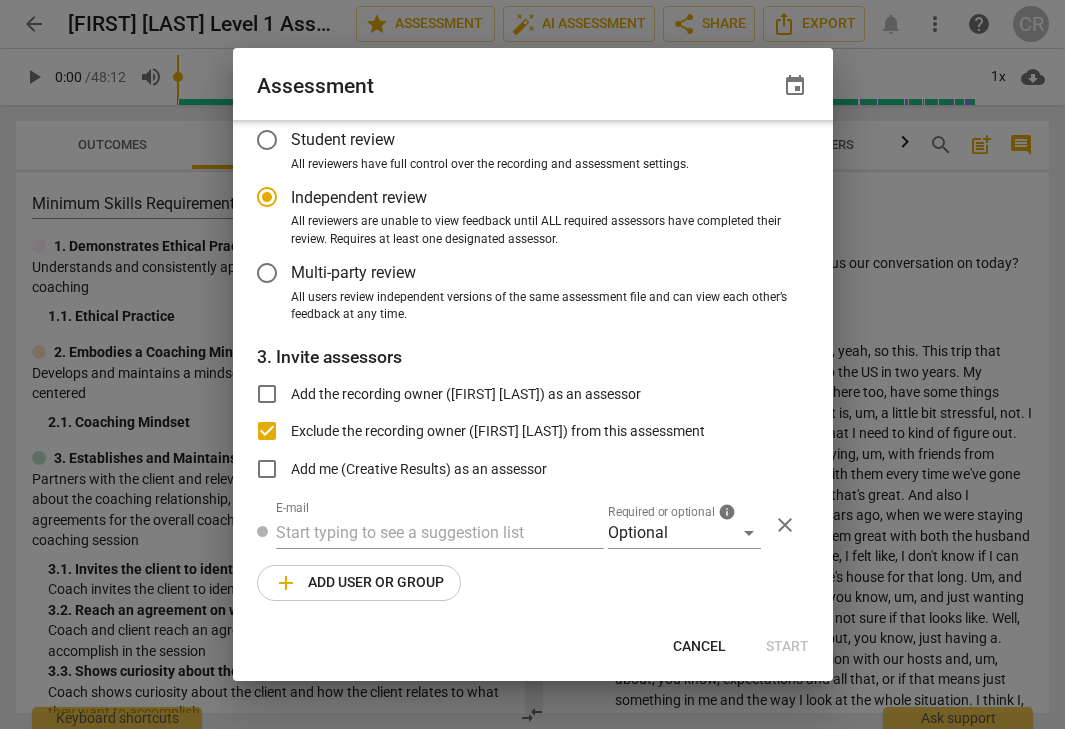 radio on "false" 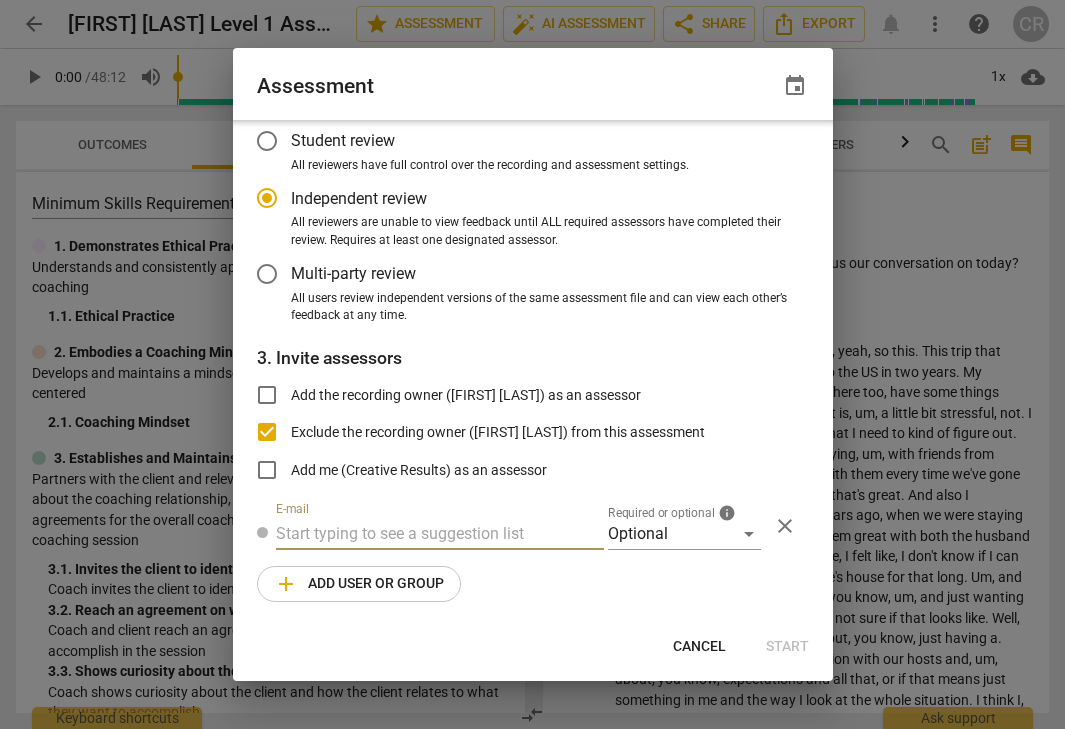 click at bounding box center [440, 534] 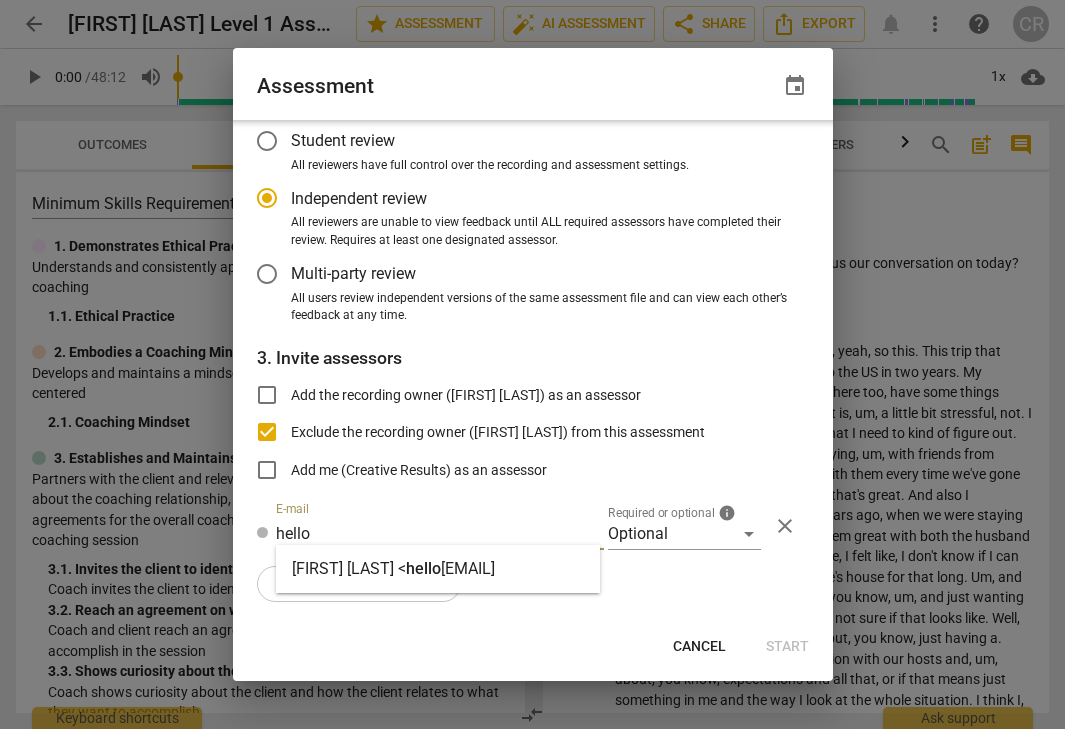 type on "hello" 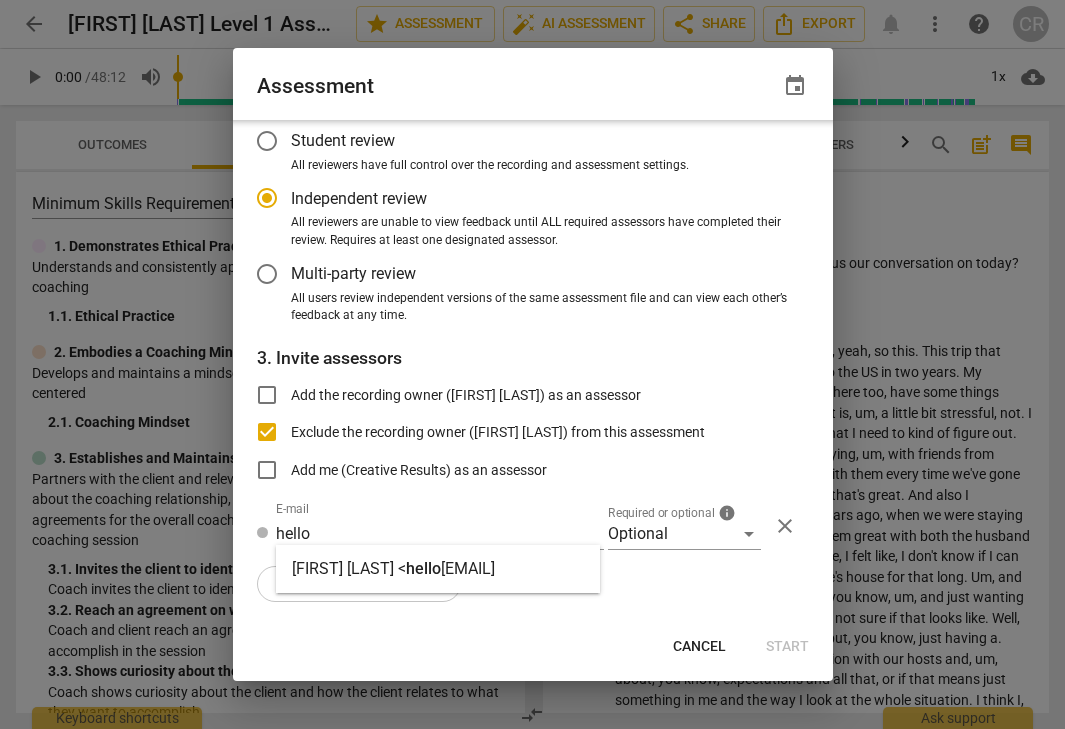 click on "hello" at bounding box center [423, 568] 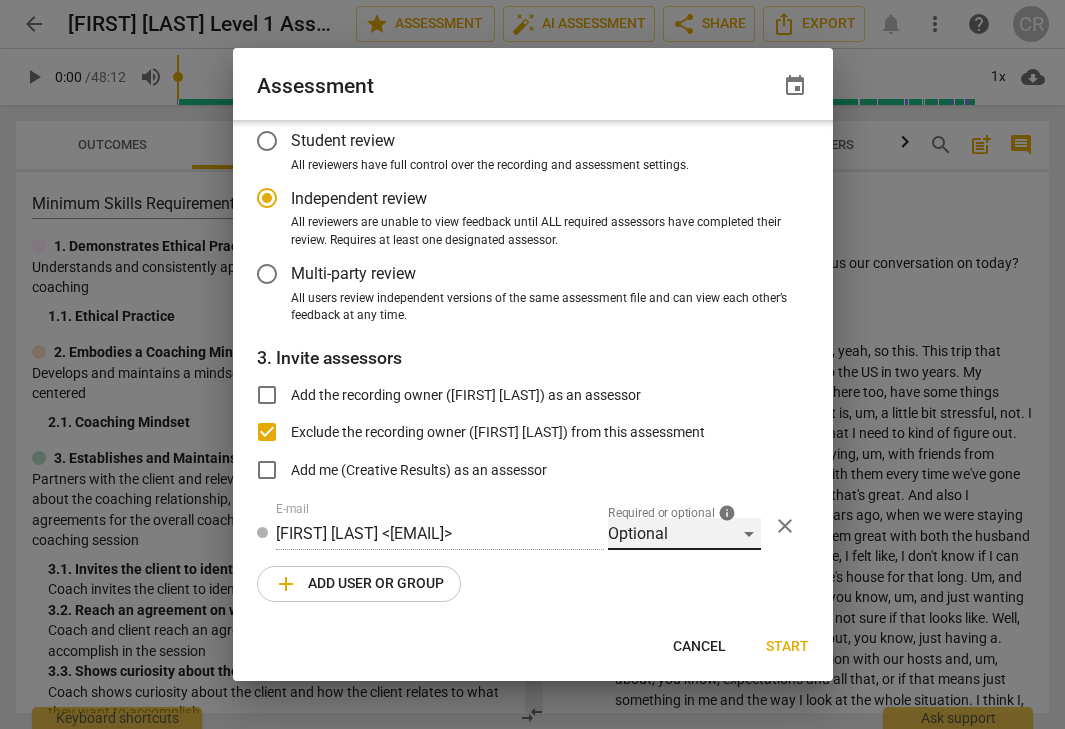 click on "Optional" at bounding box center [684, 534] 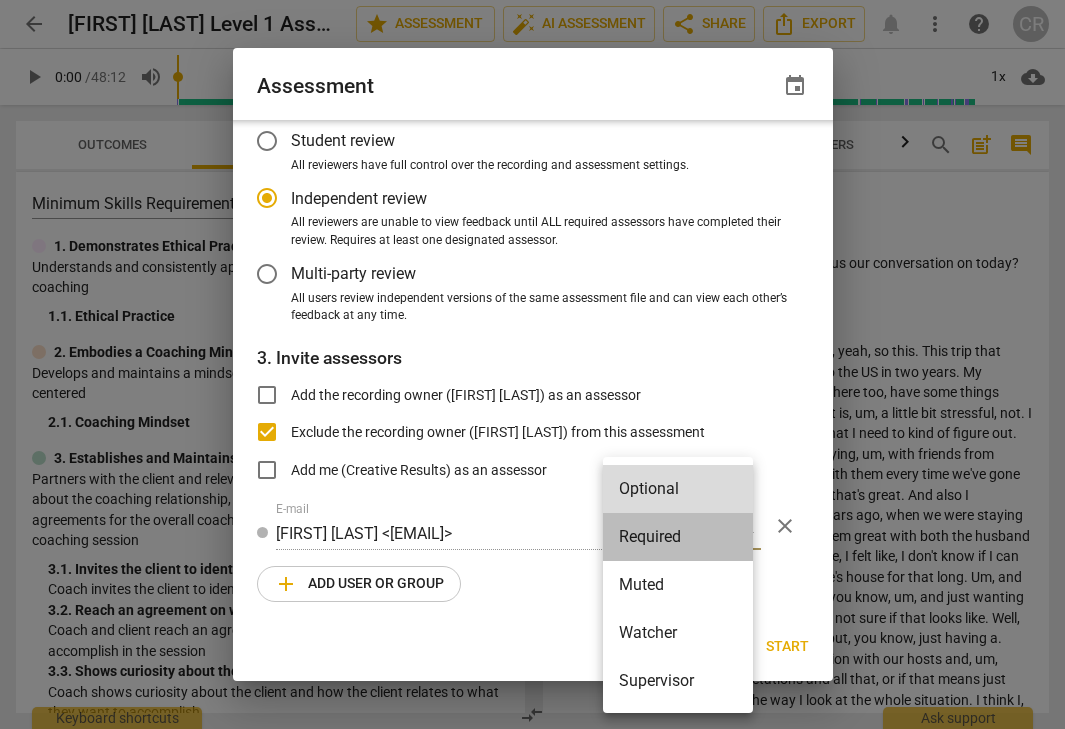click on "Required" at bounding box center (678, 537) 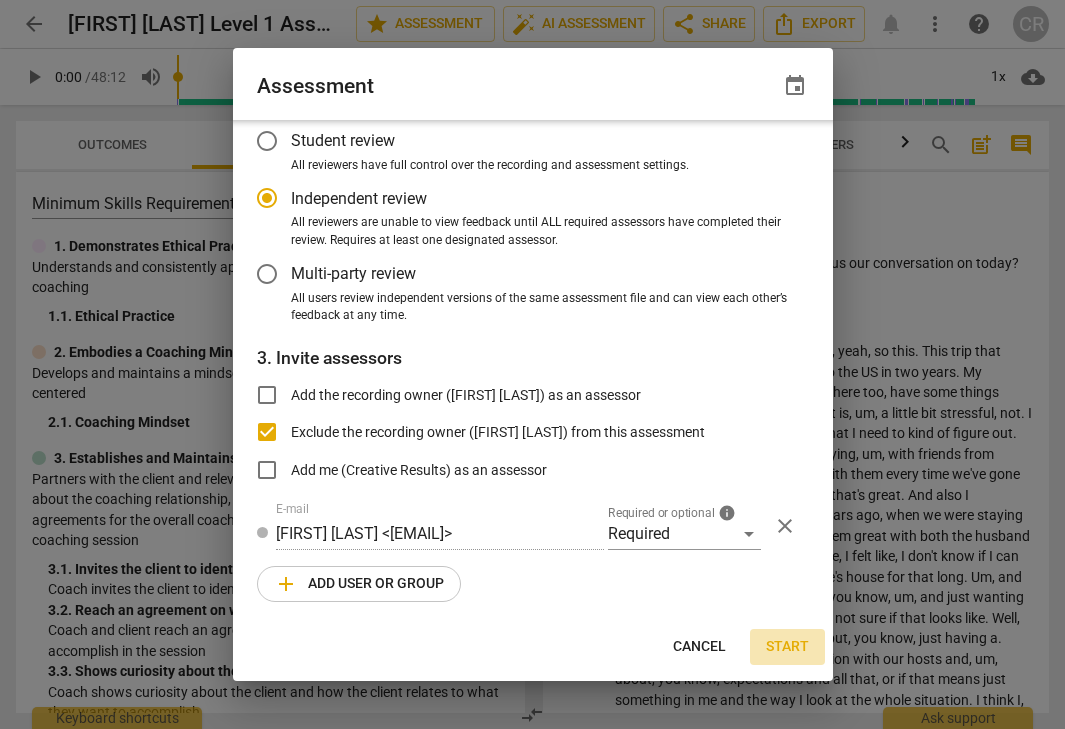 click on "Start" at bounding box center (787, 647) 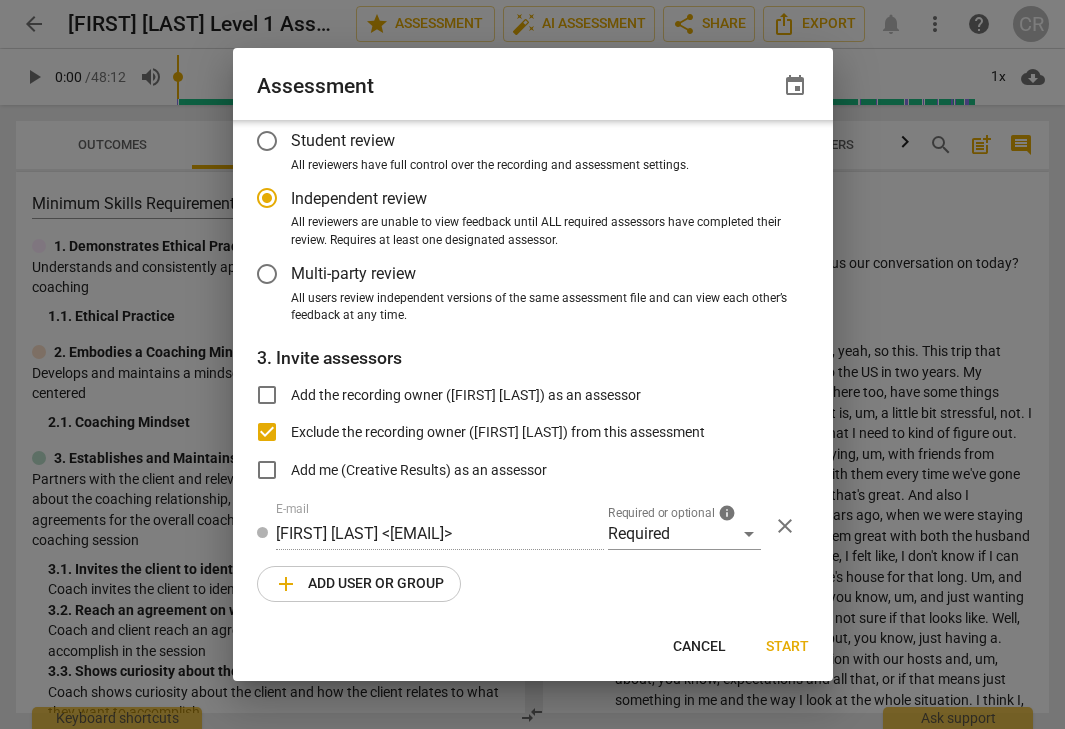radio on "false" 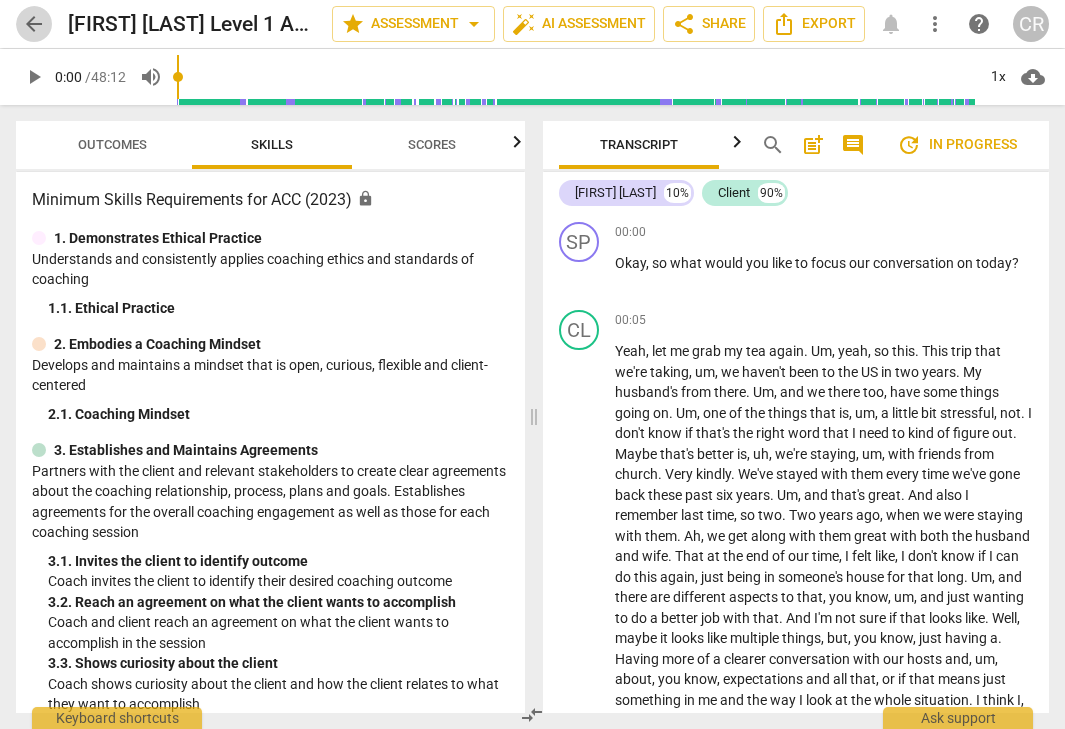 click on "arrow_back" at bounding box center [34, 24] 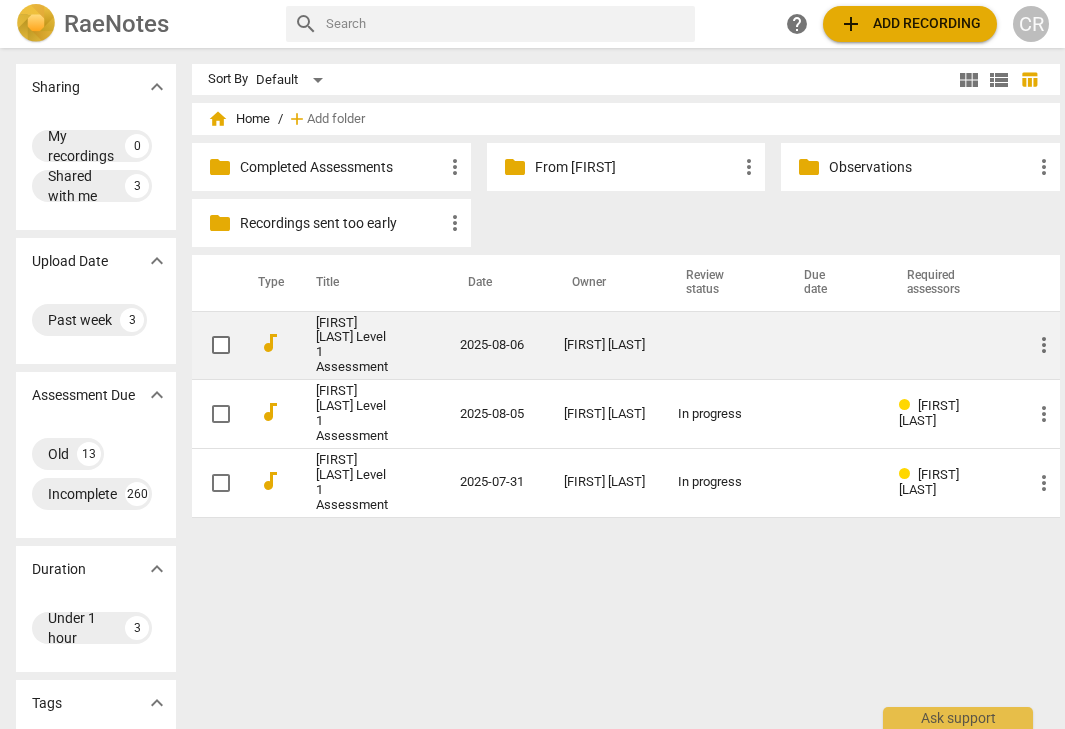click on "[FIRST] [LAST] Level 1 Assessment" at bounding box center (352, 346) 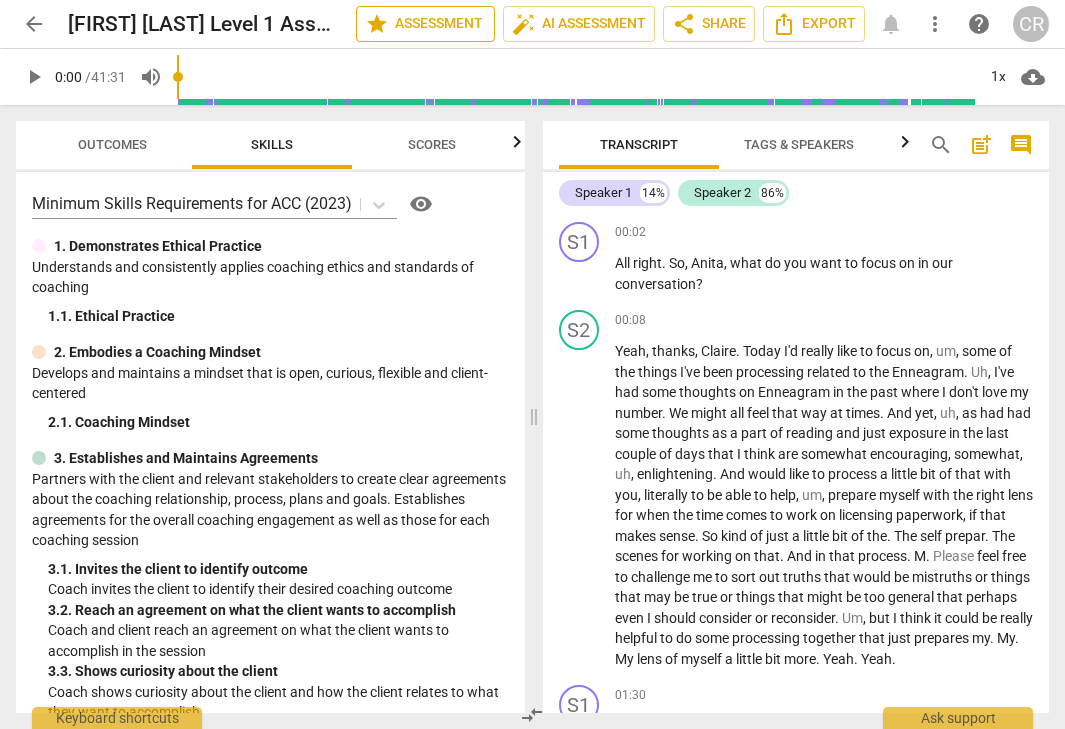 click on "star" at bounding box center [377, 24] 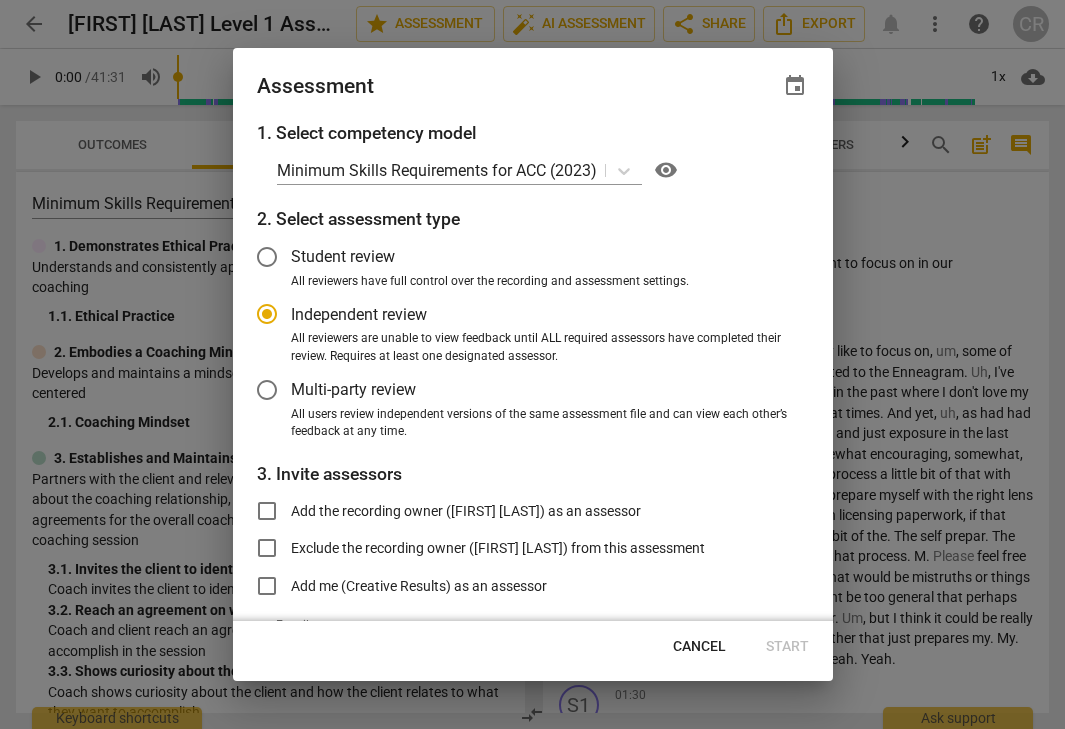 radio on "false" 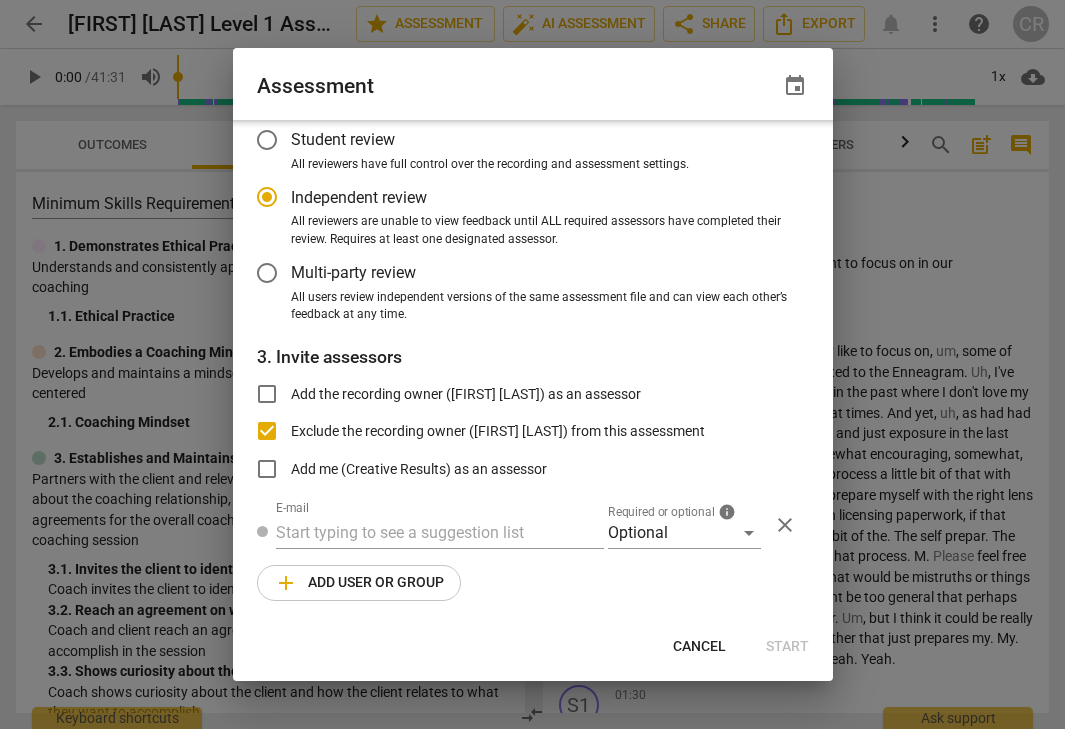radio on "false" 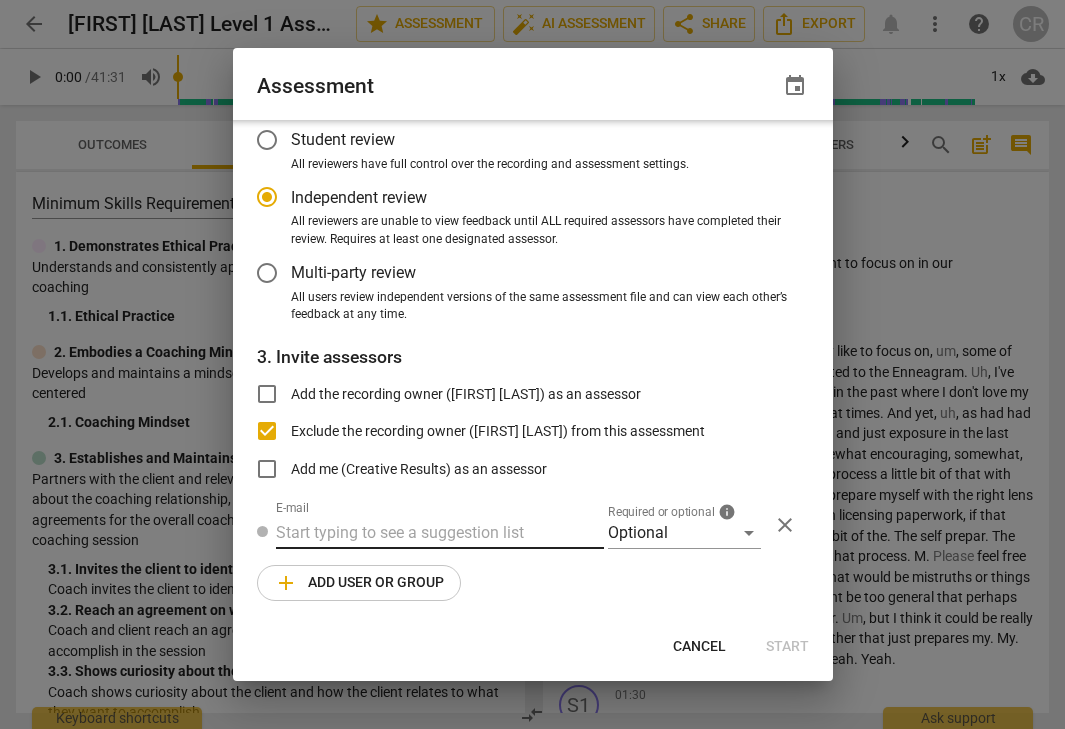 scroll, scrollTop: 116, scrollLeft: 0, axis: vertical 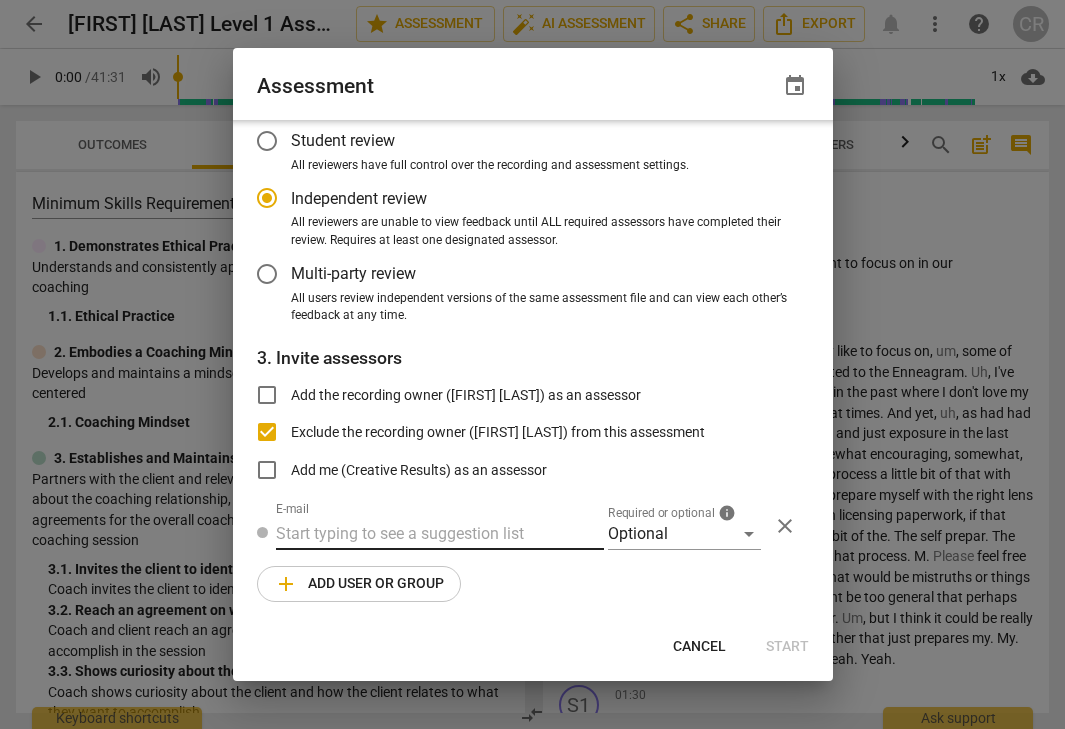click at bounding box center [440, 534] 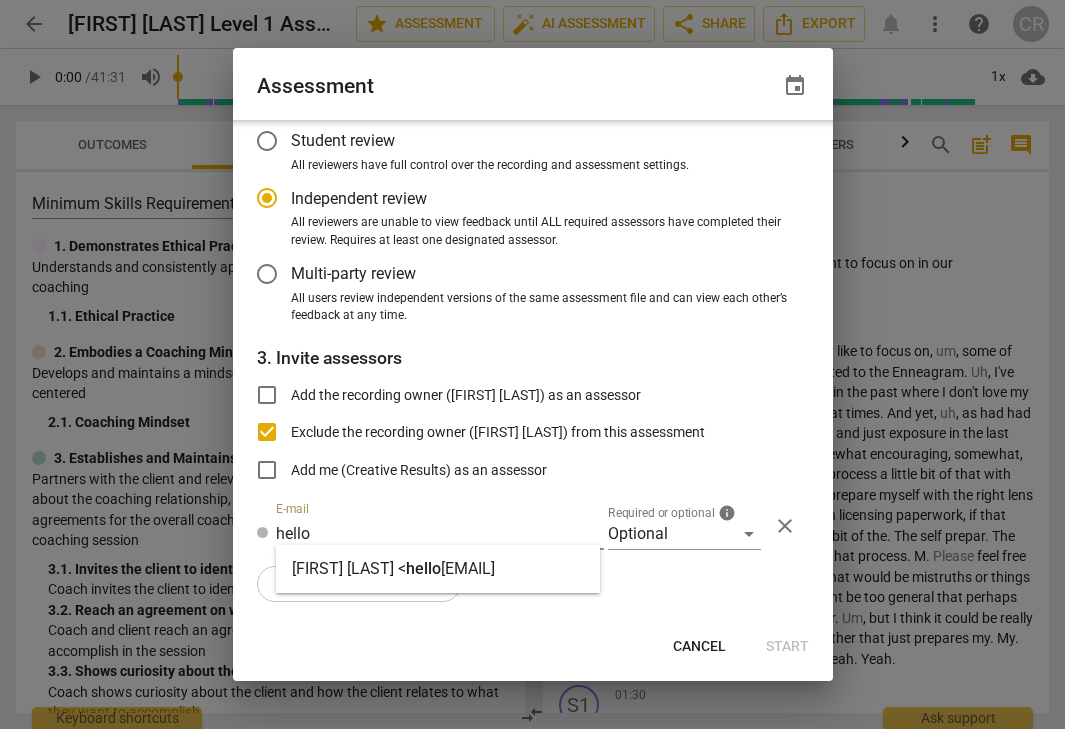 type on "hello" 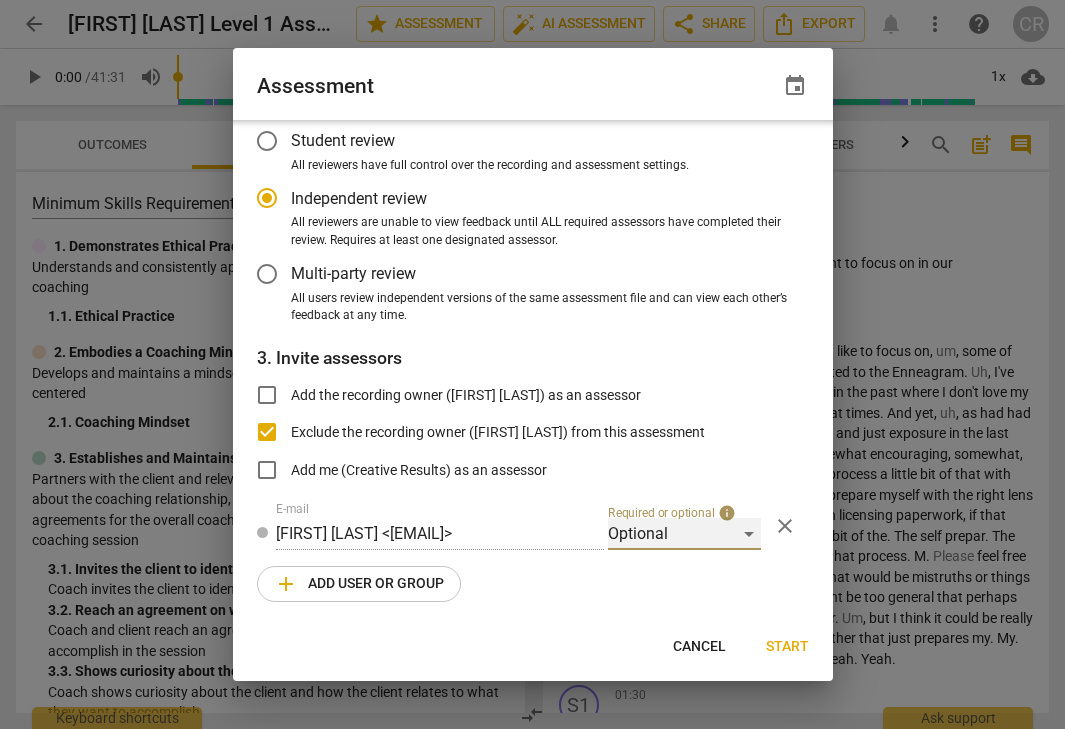 click on "Optional" at bounding box center [684, 534] 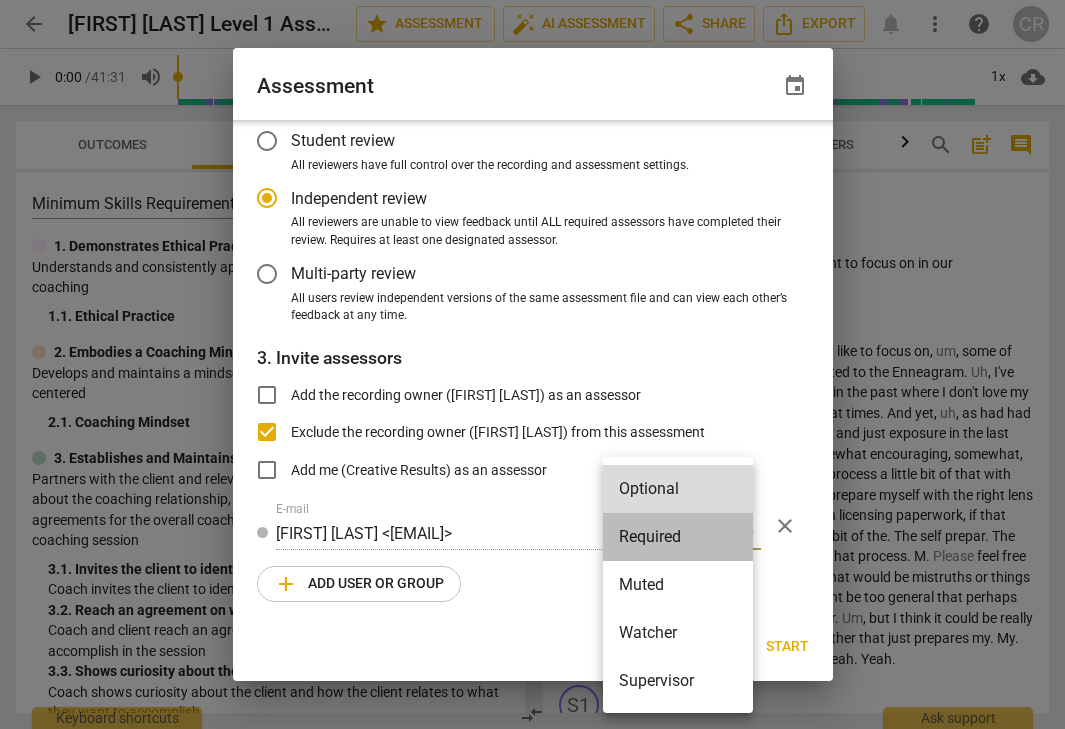 click on "Required" at bounding box center [678, 537] 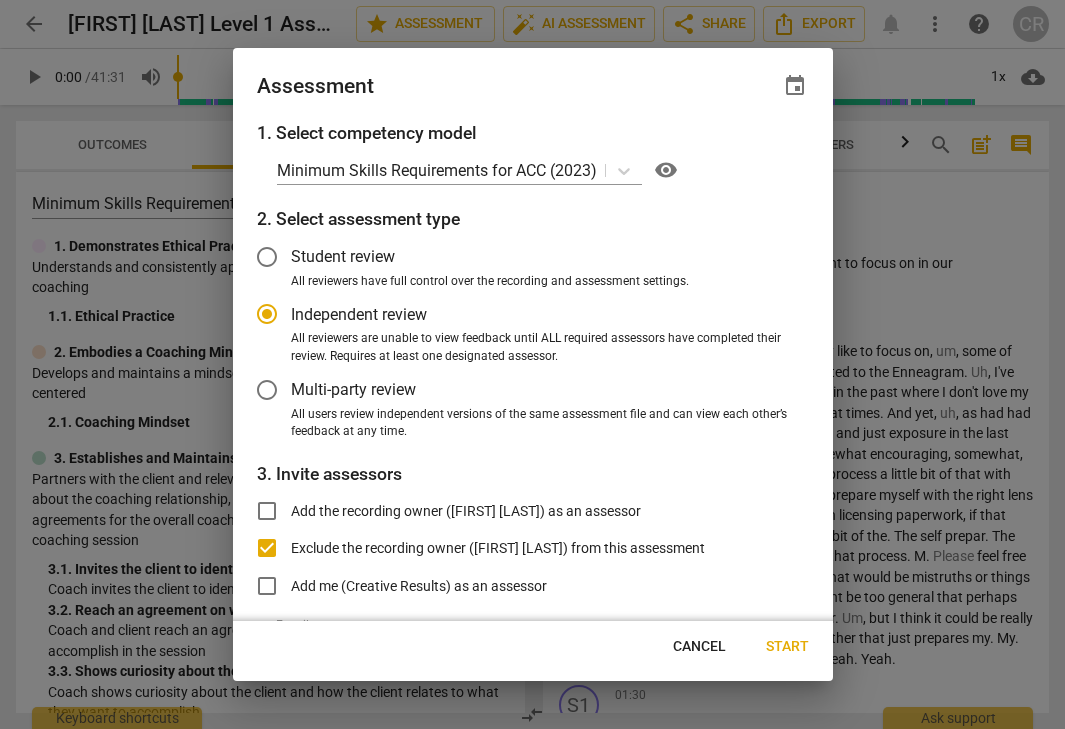 scroll, scrollTop: 0, scrollLeft: 0, axis: both 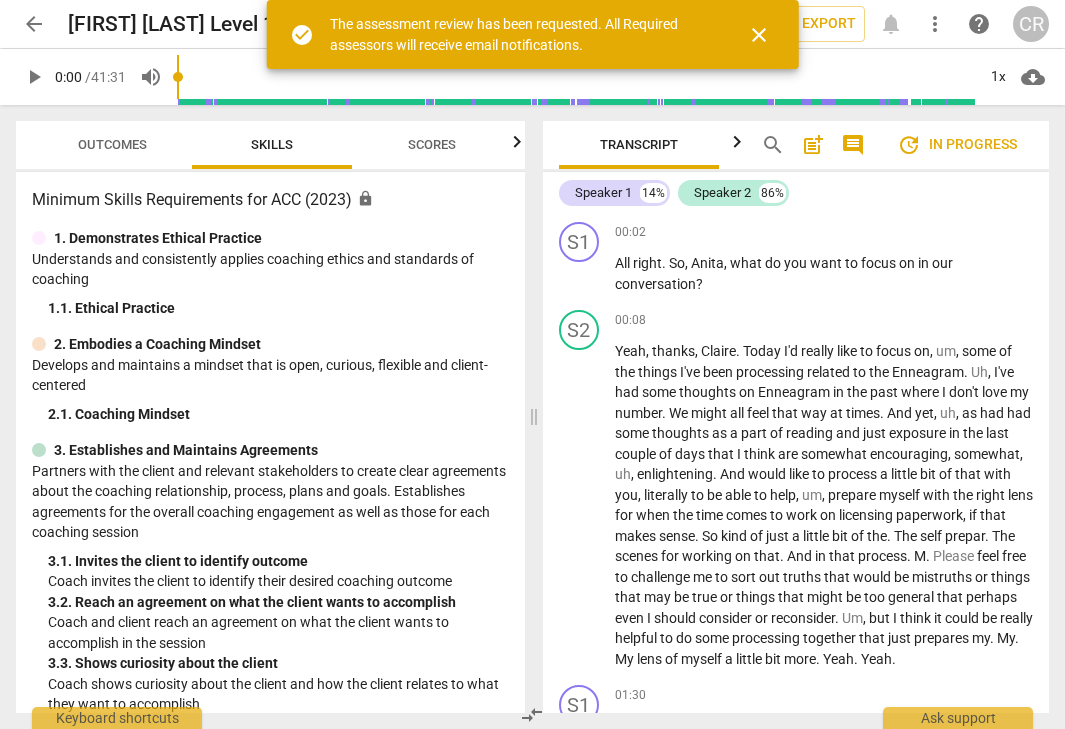 click on "arrow_back" at bounding box center (34, 24) 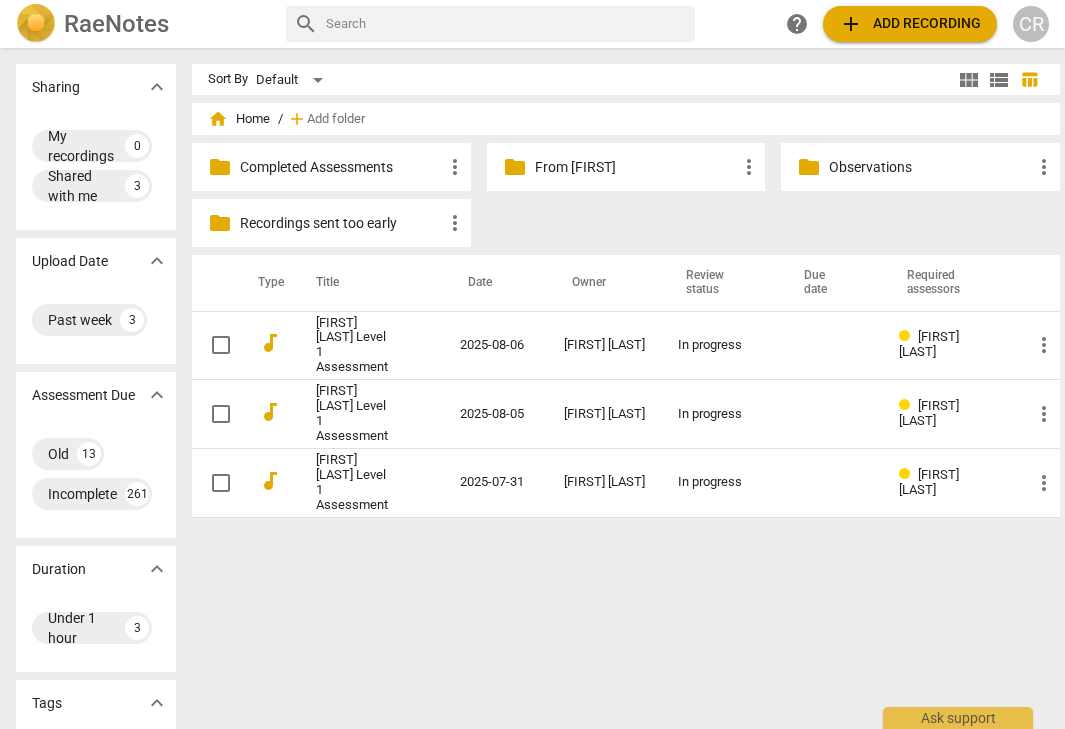 click on "CR" at bounding box center [1031, 24] 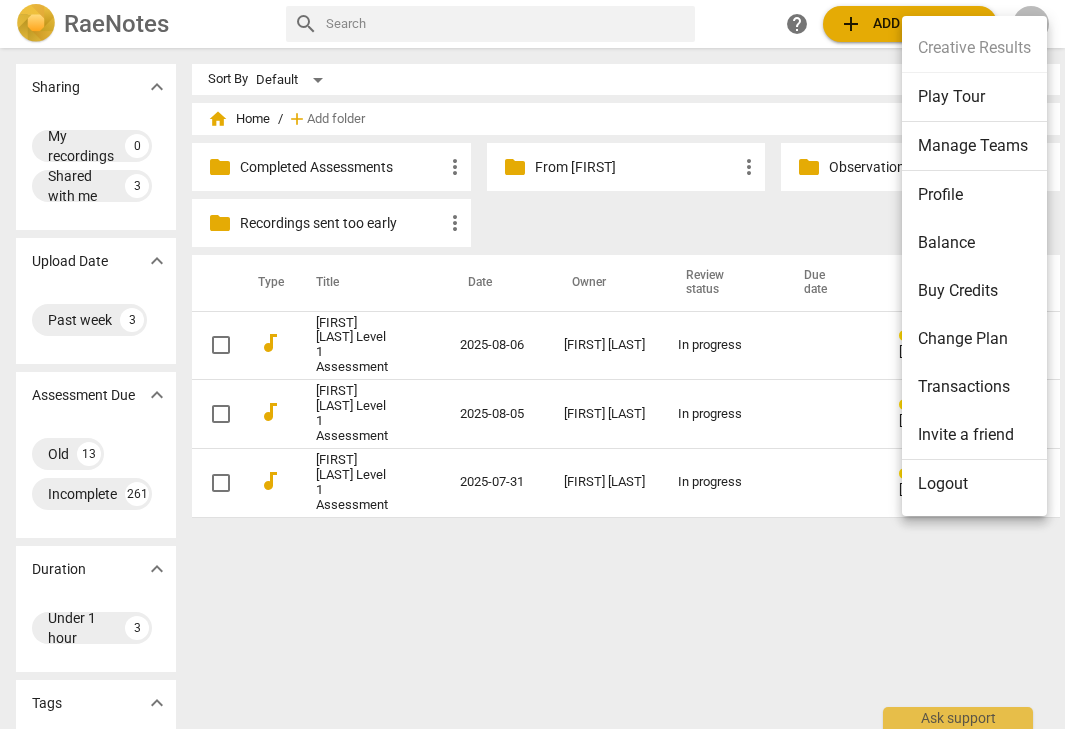 click on "Manage Teams" at bounding box center [974, 146] 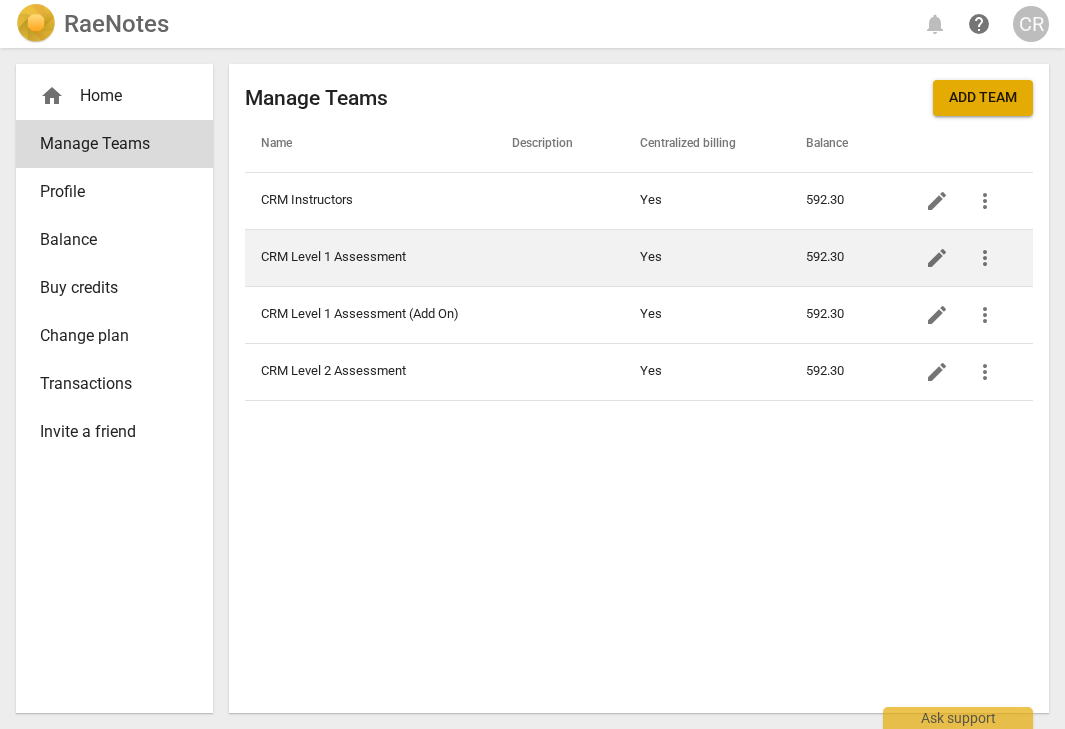 click on "CRM Level 1 Assessment" at bounding box center (370, 257) 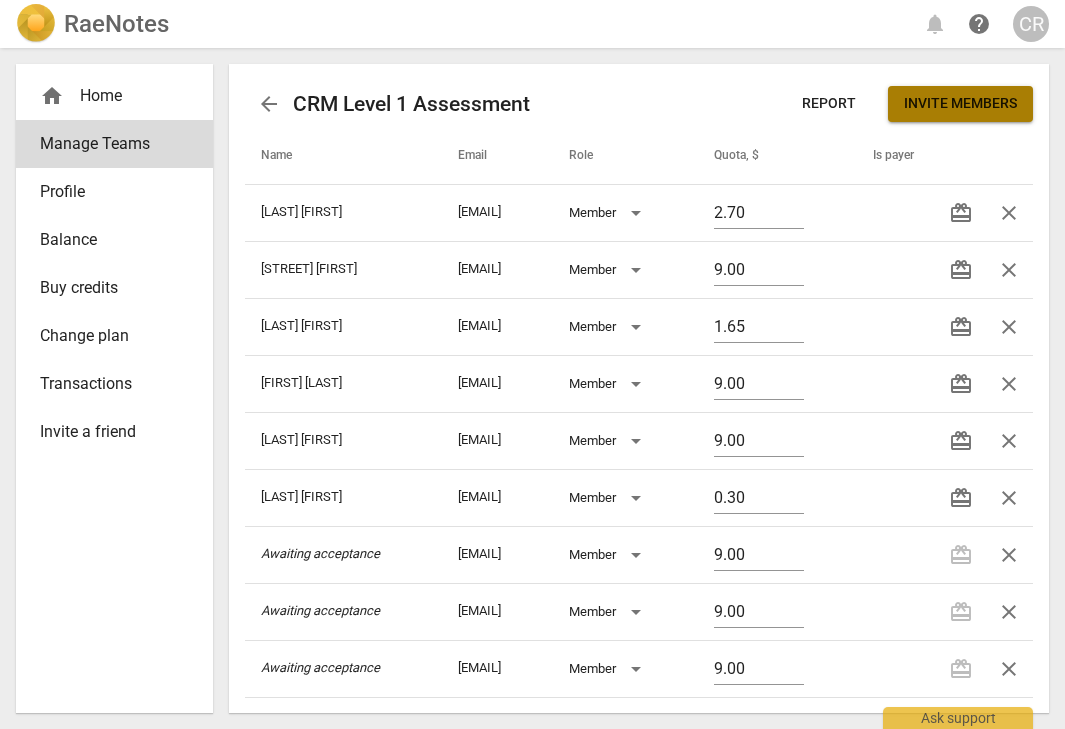 click on "Invite   members" at bounding box center [960, 104] 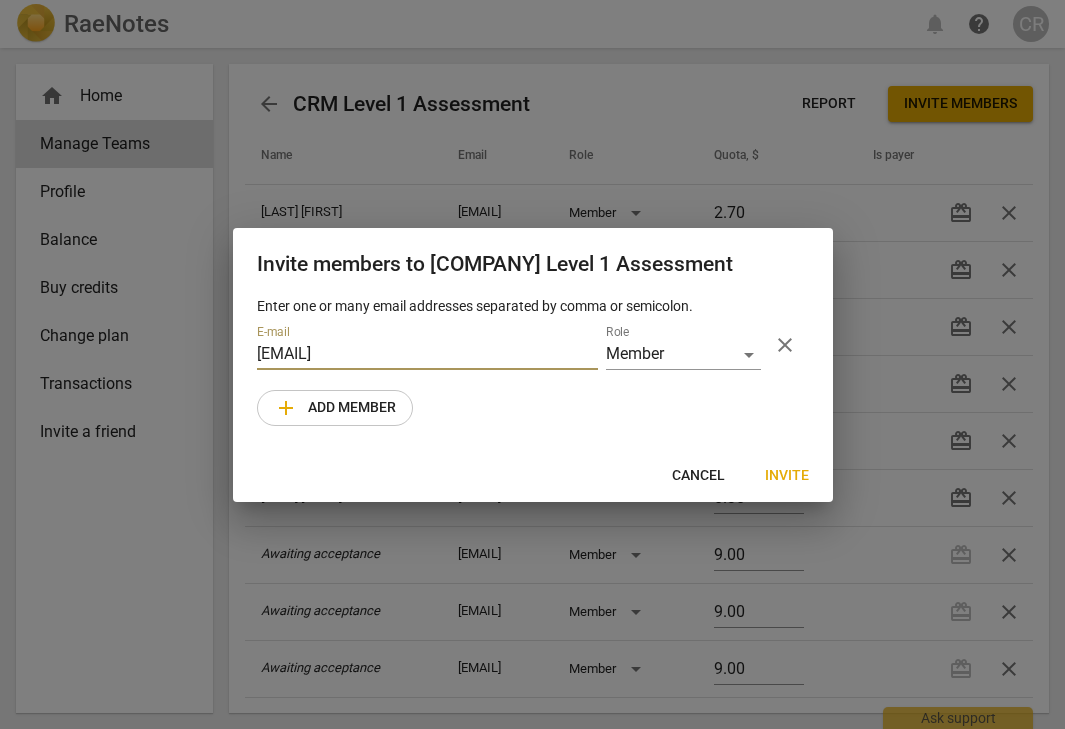 type on "[EMAIL]" 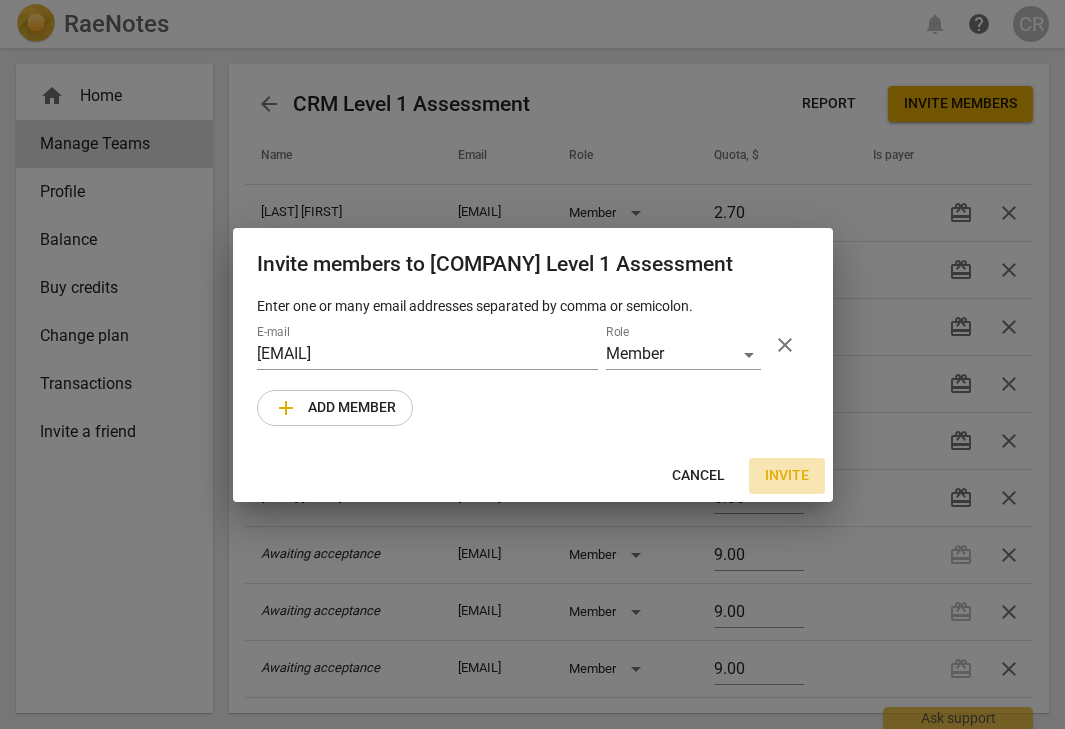 click on "Invite" at bounding box center (787, 476) 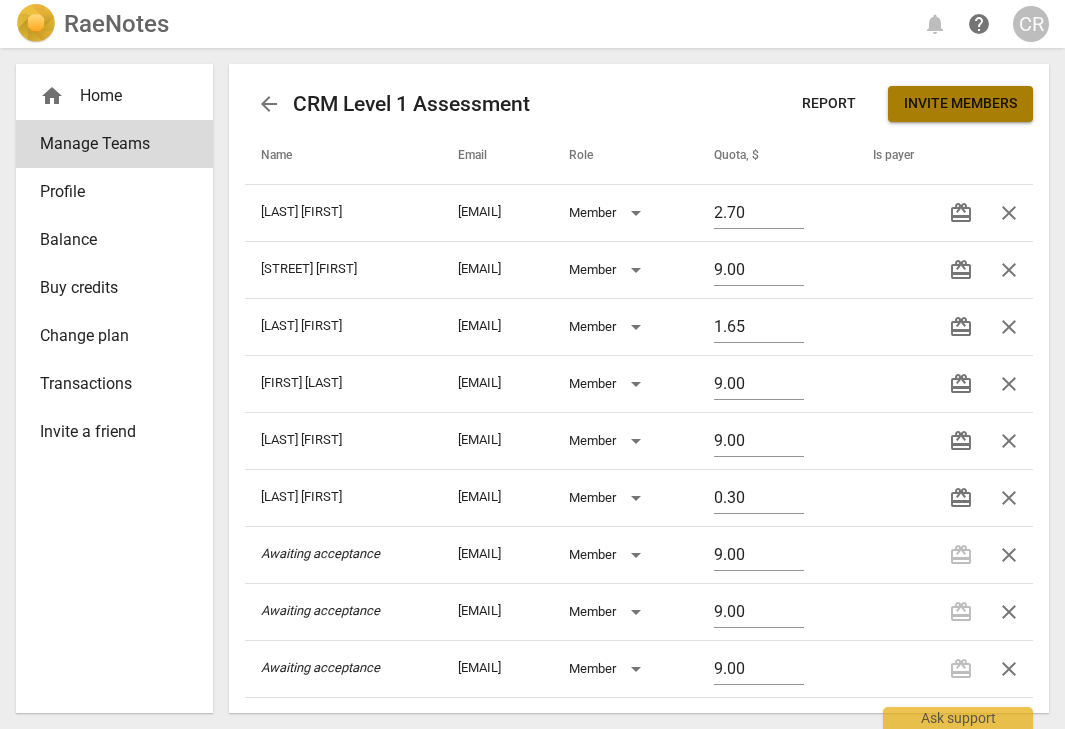 click on "Invite   members" at bounding box center (960, 104) 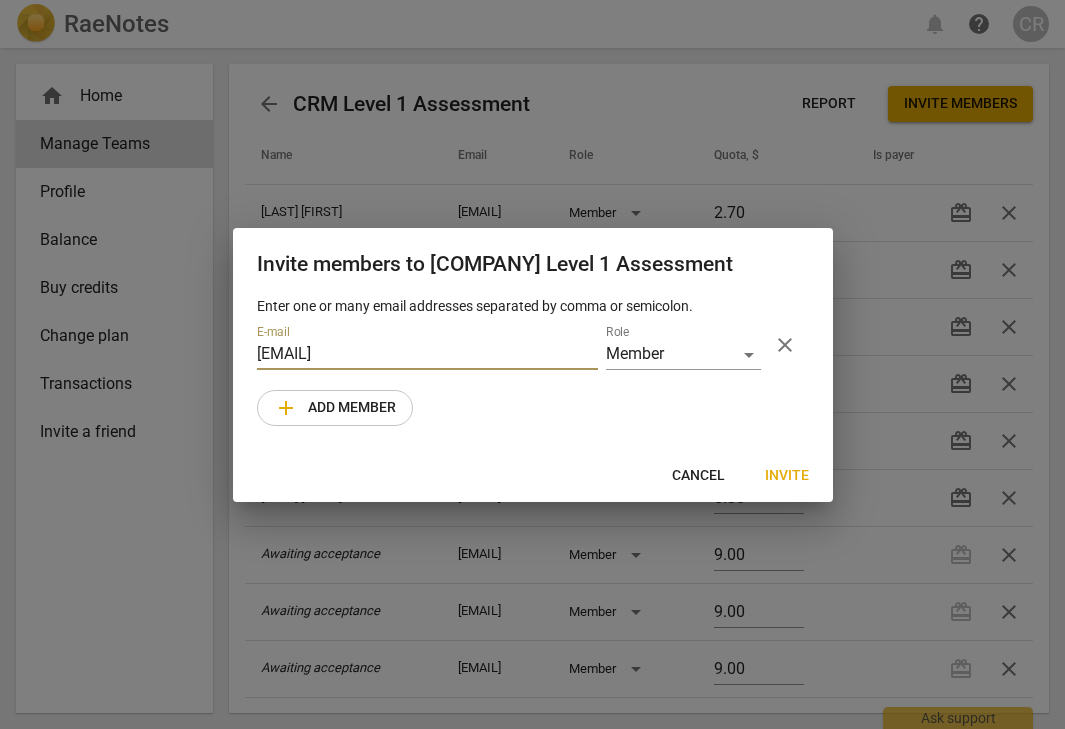 type on "[EMAIL]" 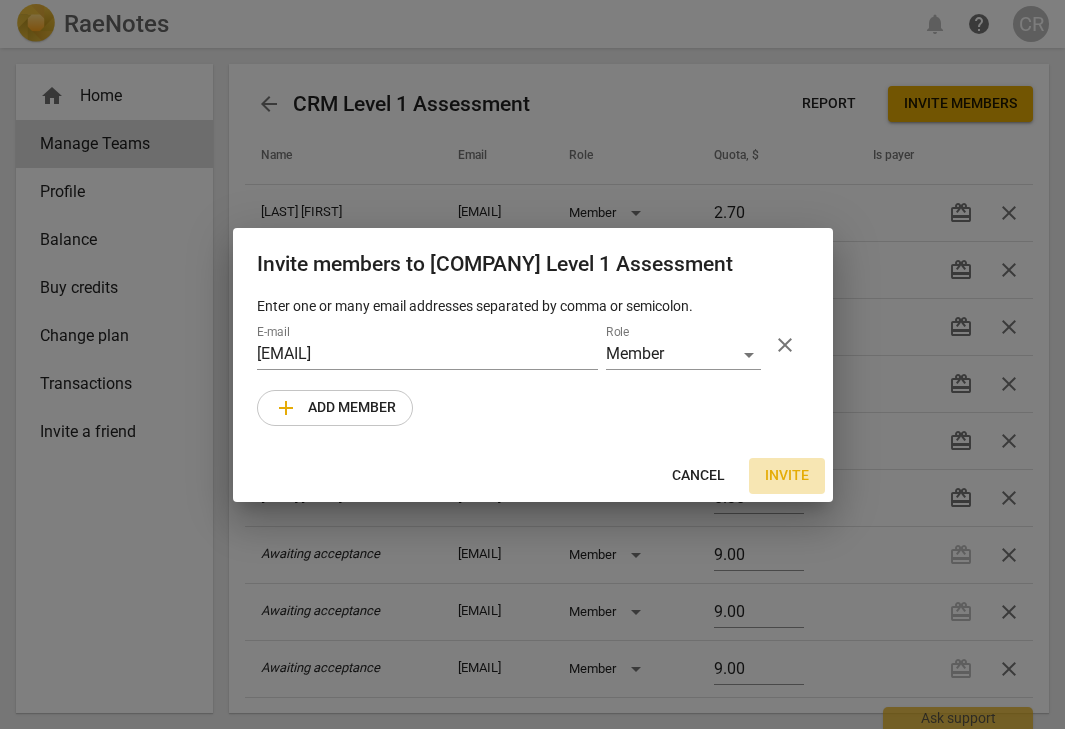 click on "Invite" at bounding box center (787, 476) 